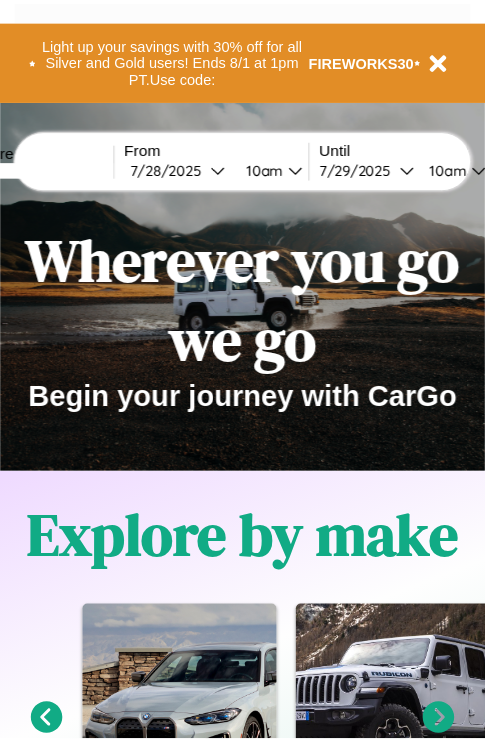 scroll, scrollTop: 0, scrollLeft: 0, axis: both 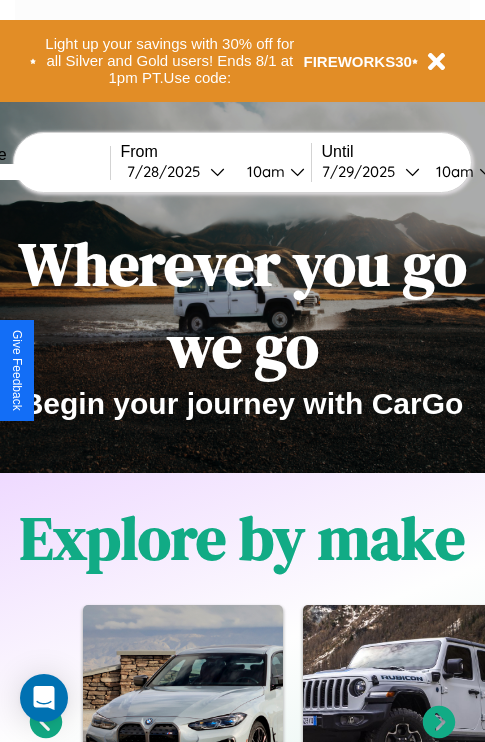 click at bounding box center (35, 172) 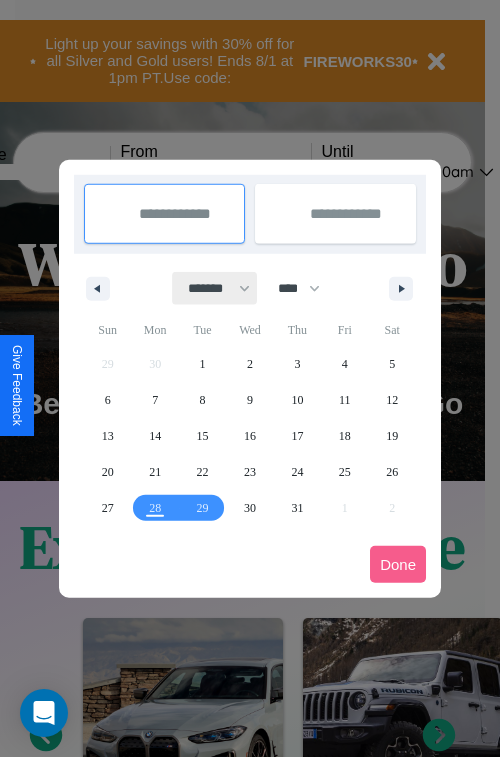 click on "******* ******** ***** ***** *** **** **** ****** ********* ******* ******** ********" at bounding box center [215, 288] 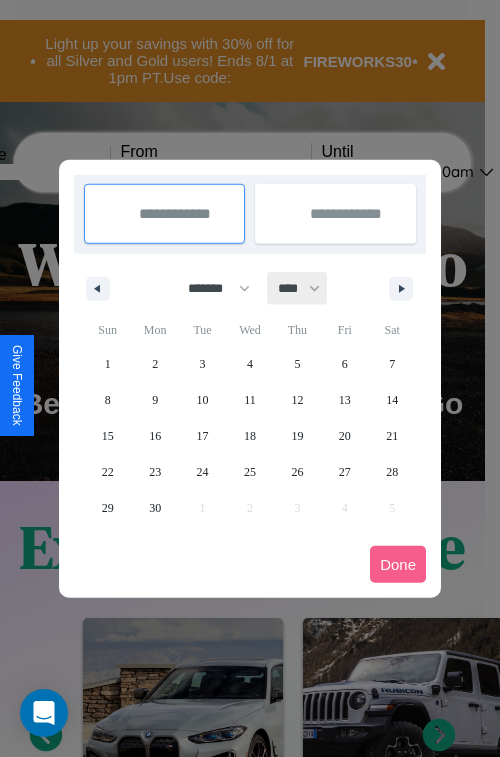 click on "**** **** **** **** **** **** **** **** **** **** **** **** **** **** **** **** **** **** **** **** **** **** **** **** **** **** **** **** **** **** **** **** **** **** **** **** **** **** **** **** **** **** **** **** **** **** **** **** **** **** **** **** **** **** **** **** **** **** **** **** **** **** **** **** **** **** **** **** **** **** **** **** **** **** **** **** **** **** **** **** **** **** **** **** **** **** **** **** **** **** **** **** **** **** **** **** **** **** **** **** **** **** **** **** **** **** **** **** **** **** **** **** **** **** **** **** **** **** **** **** ****" at bounding box center (298, 288) 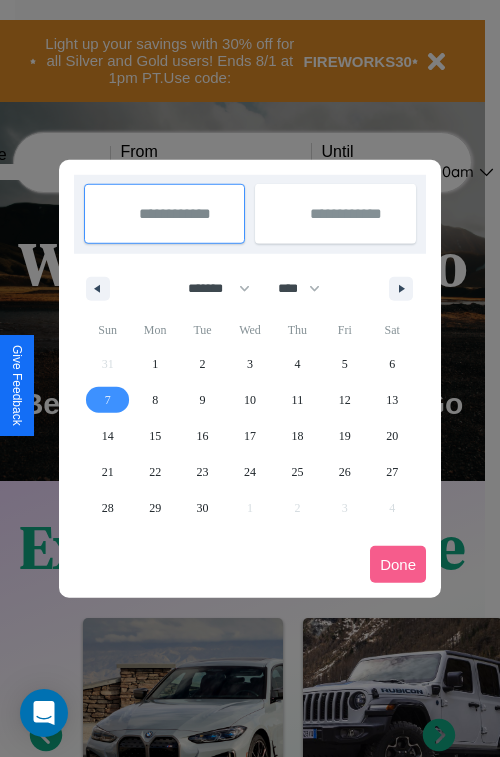 click on "7" at bounding box center [108, 400] 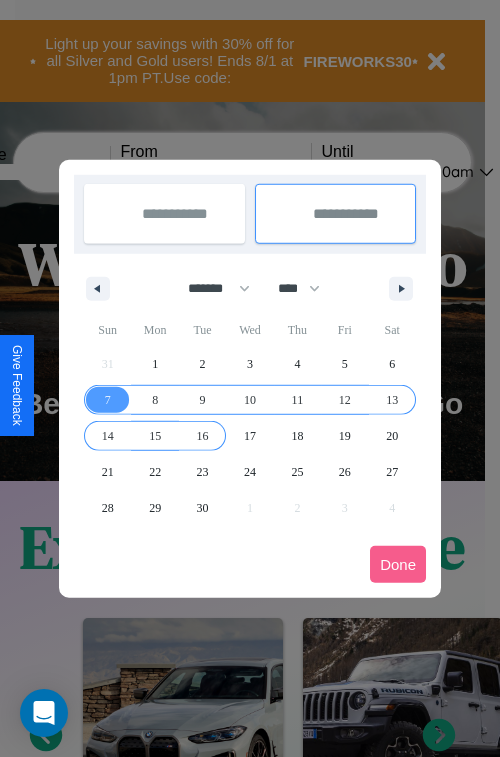 click on "16" at bounding box center [203, 436] 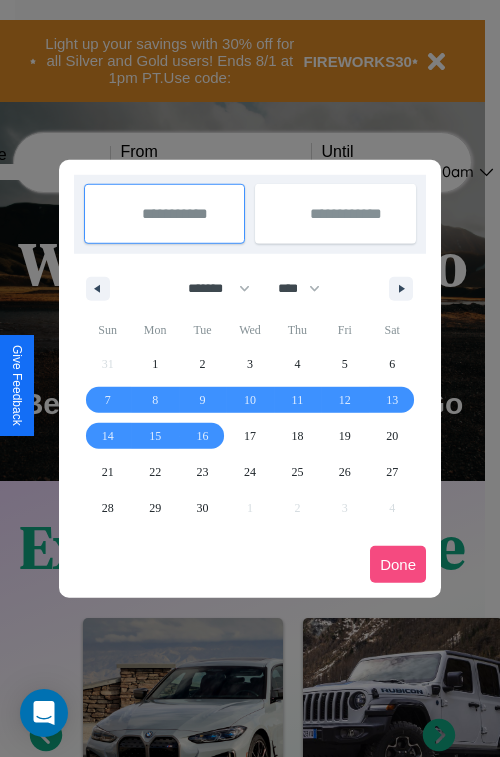 click on "Done" at bounding box center (398, 564) 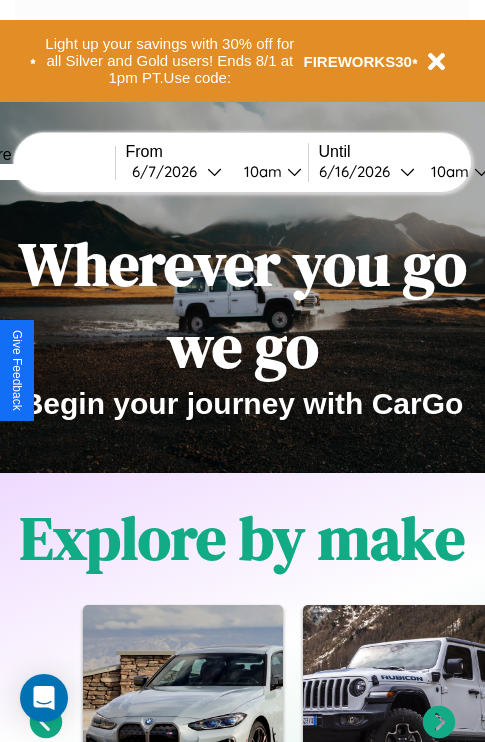 click on "10am" at bounding box center [260, 171] 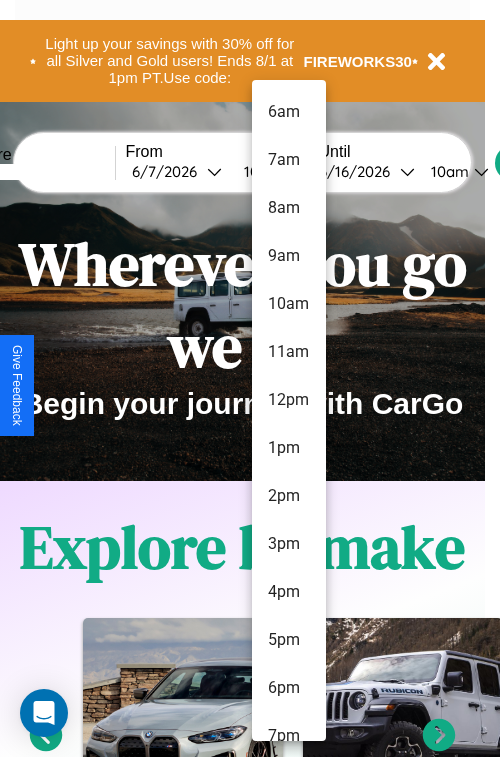 click on "6am" at bounding box center (289, 112) 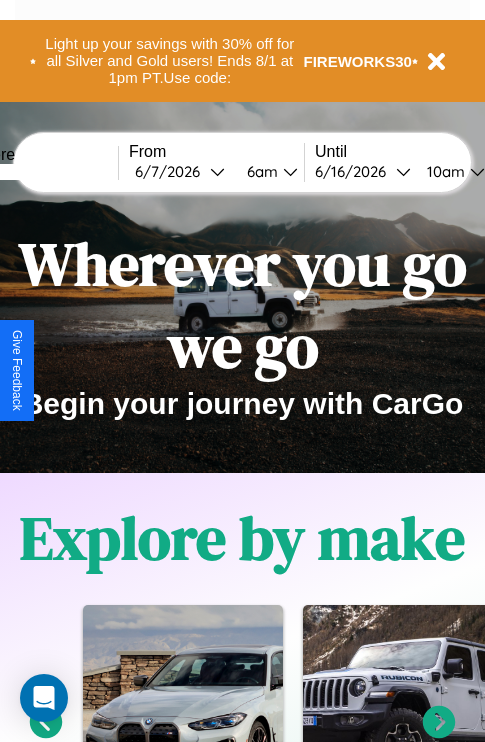 scroll, scrollTop: 0, scrollLeft: 67, axis: horizontal 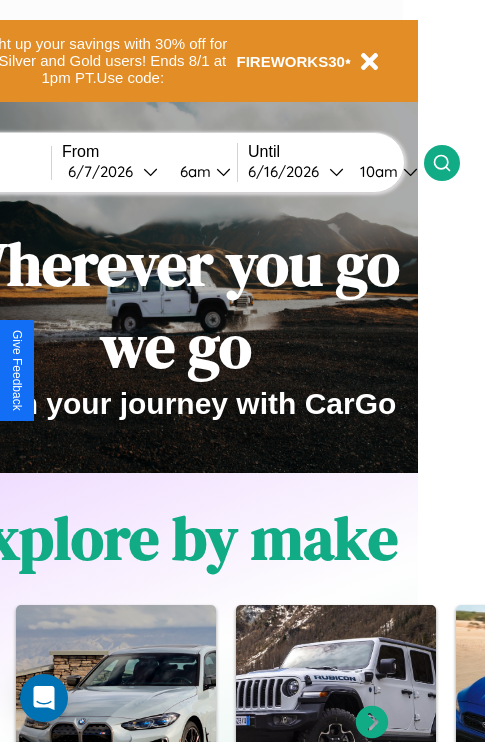 click 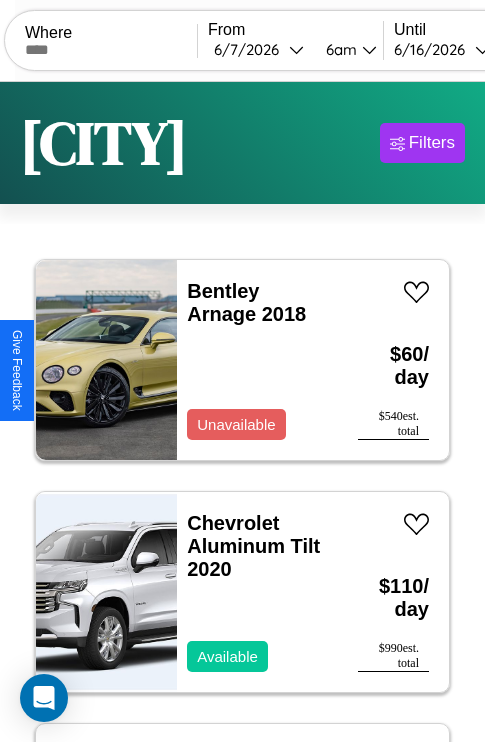 scroll, scrollTop: 95, scrollLeft: 0, axis: vertical 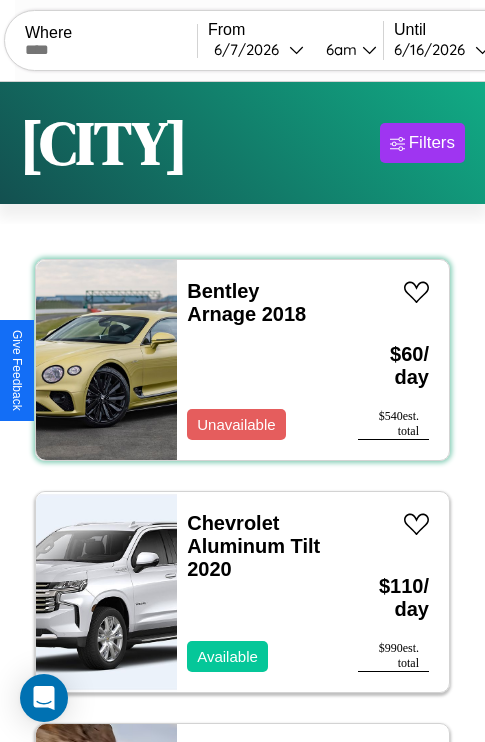 click on "Bentley   Arnage   2018 Unavailable" at bounding box center (257, 360) 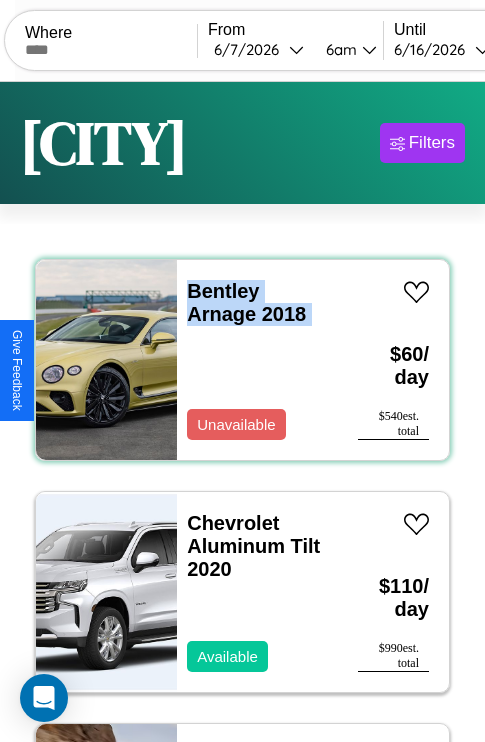 click on "Bentley   Arnage   2018 Unavailable" at bounding box center (257, 360) 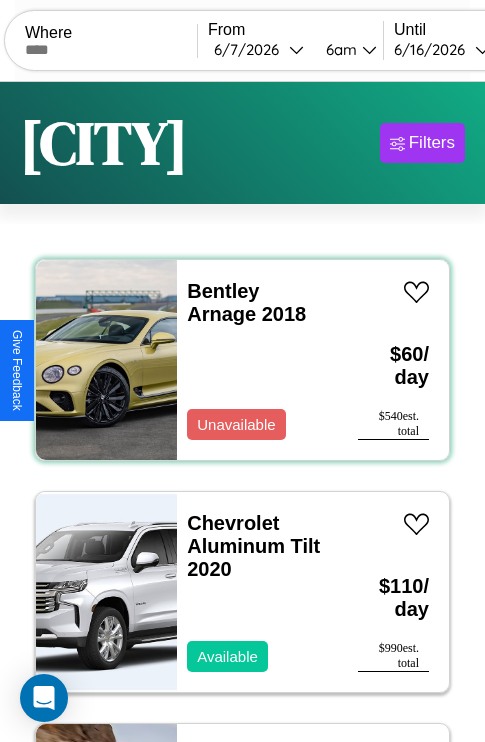 click on "Bentley   Arnage   2018 Unavailable" at bounding box center [257, 360] 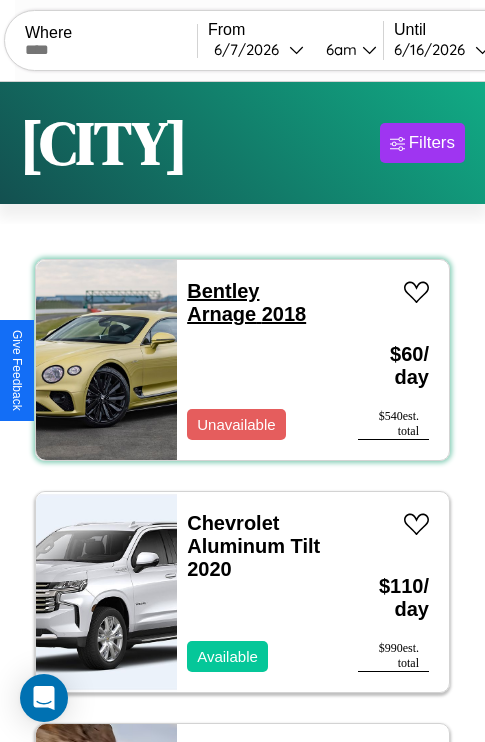click on "Bentley   Arnage   2018" at bounding box center (246, 302) 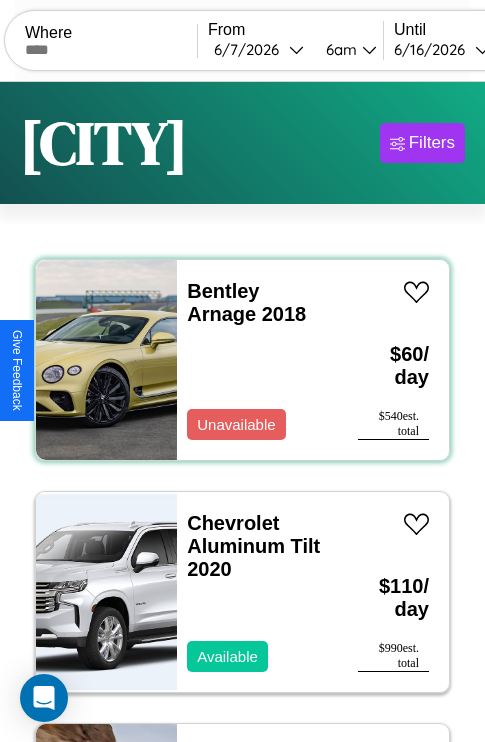 click on "Bentley   Arnage   2018 Unavailable" at bounding box center [257, 360] 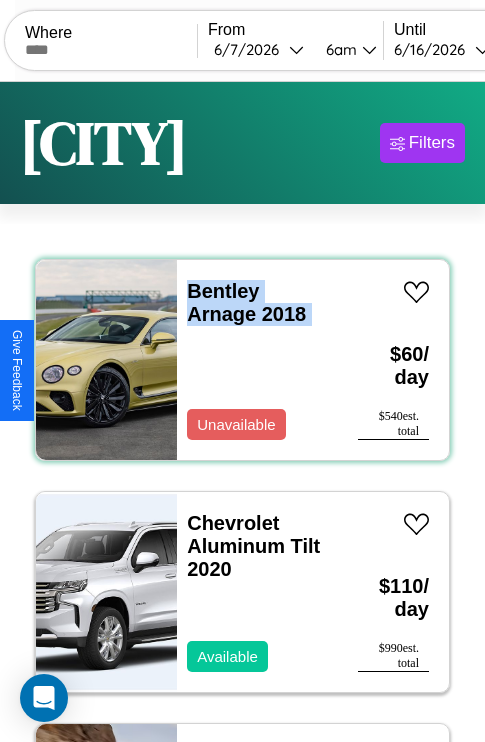 click on "Bentley   Arnage   2018 Unavailable" at bounding box center (257, 360) 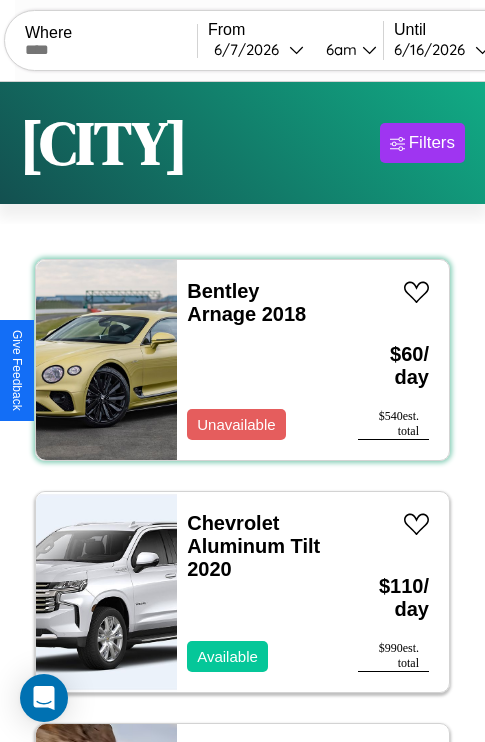 click on "Bentley   Arnage   2018 Unavailable" at bounding box center [257, 360] 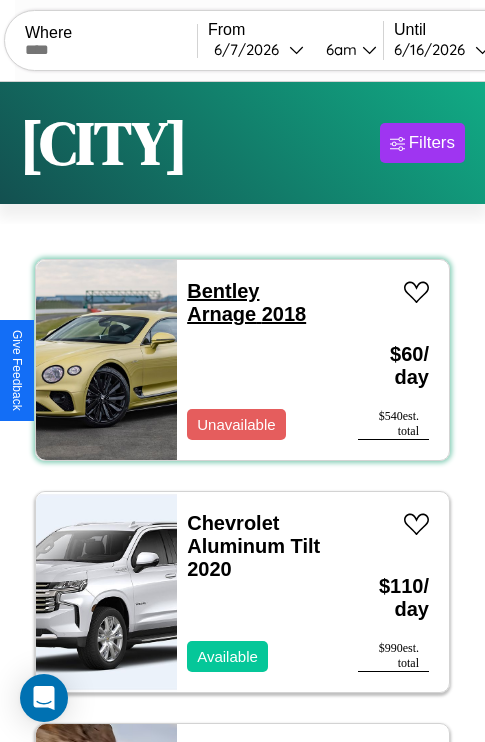 click on "Bentley   Arnage   2018" at bounding box center [246, 302] 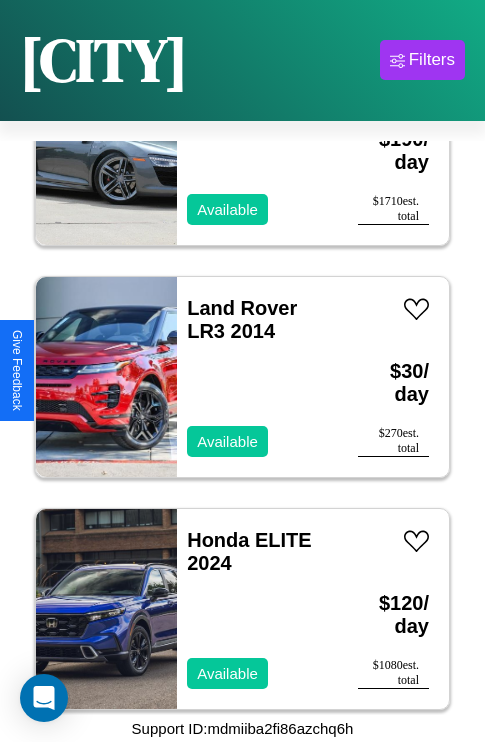 scroll, scrollTop: 1699, scrollLeft: 0, axis: vertical 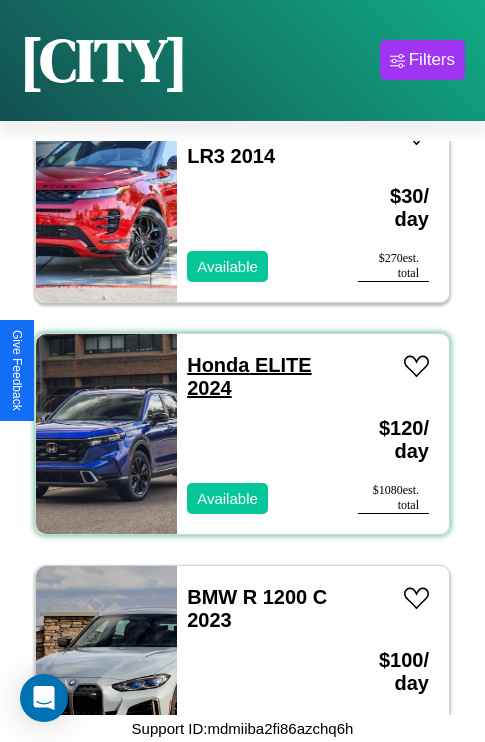 click on "Honda   ELITE   2024" at bounding box center (249, 376) 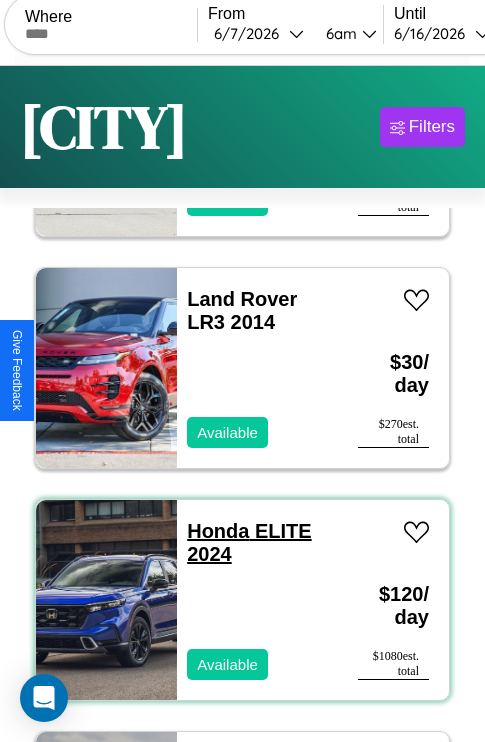scroll, scrollTop: 0, scrollLeft: 0, axis: both 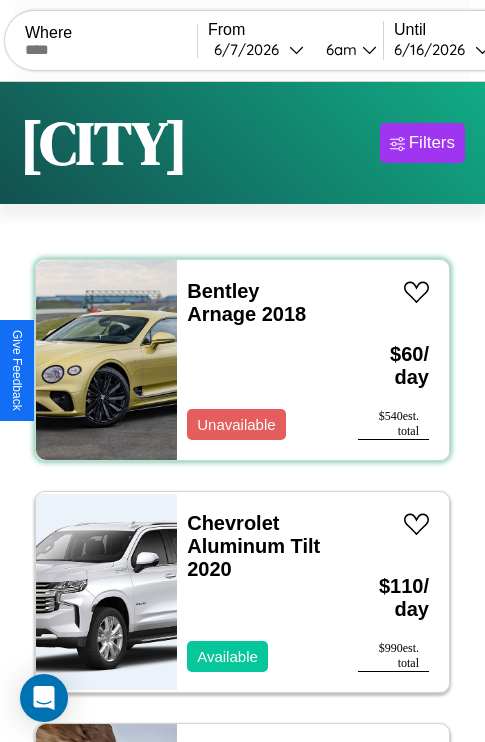 click on "Bentley   Arnage   2018 Unavailable" at bounding box center (257, 360) 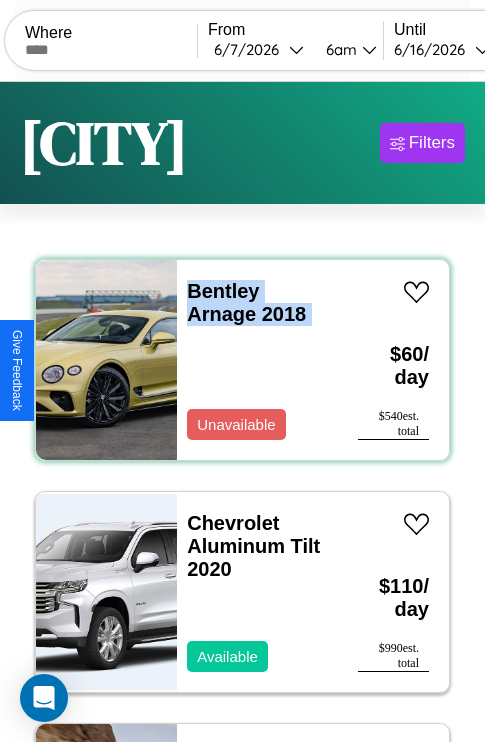 click on "Bentley   Arnage   2018 Unavailable" at bounding box center [257, 360] 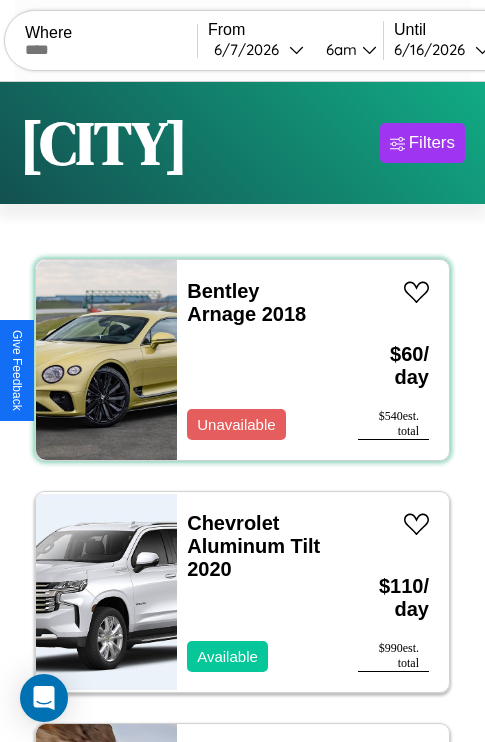 click on "Bentley   Arnage   2018 Unavailable" at bounding box center [257, 360] 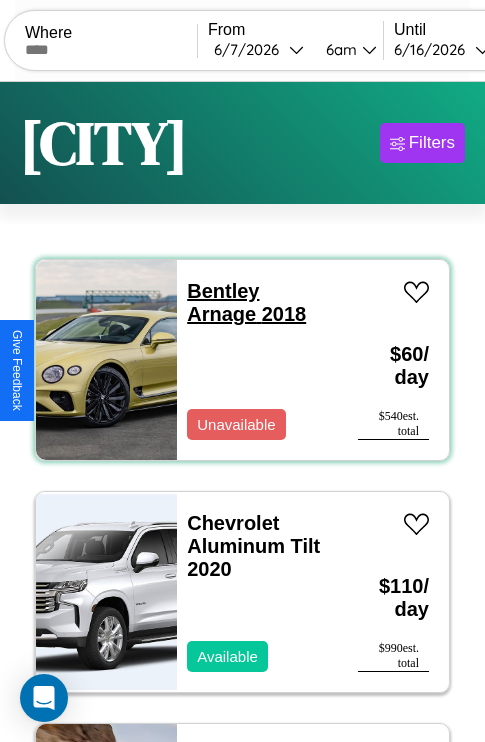 click on "Bentley   Arnage   2018" at bounding box center [246, 302] 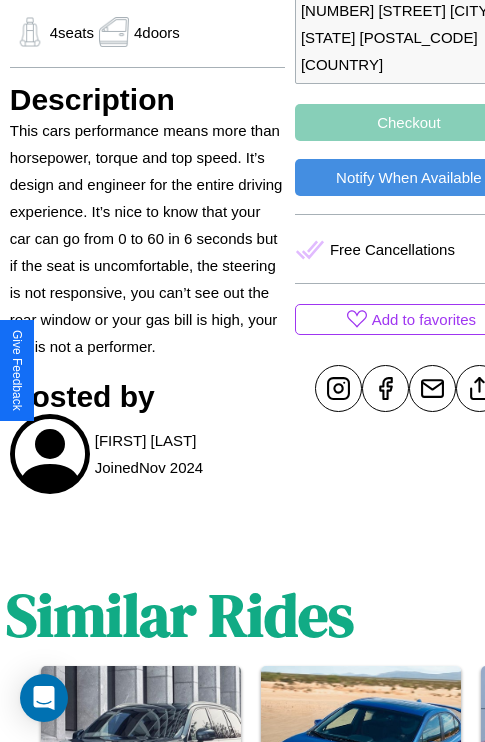 scroll, scrollTop: 671, scrollLeft: 64, axis: both 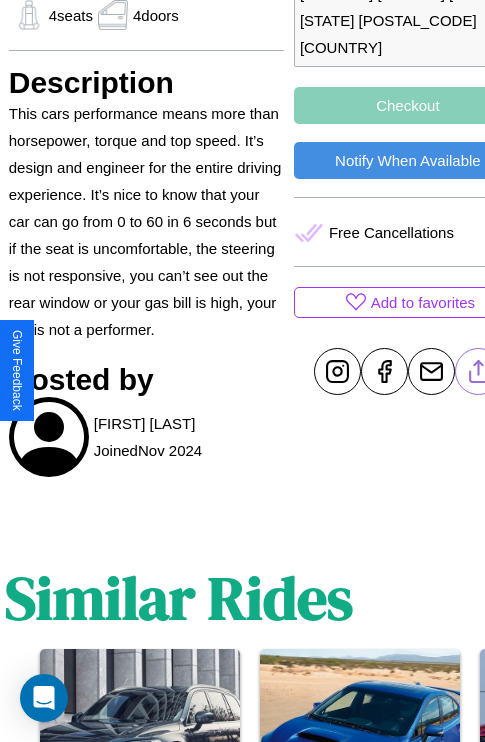 click 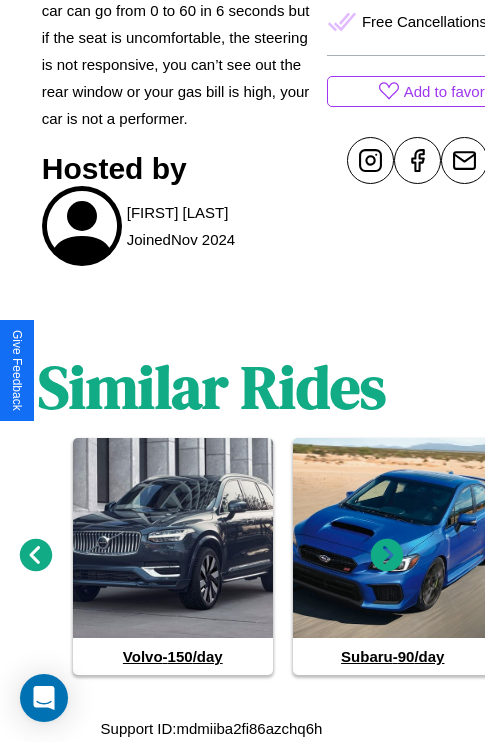 scroll, scrollTop: 909, scrollLeft: 30, axis: both 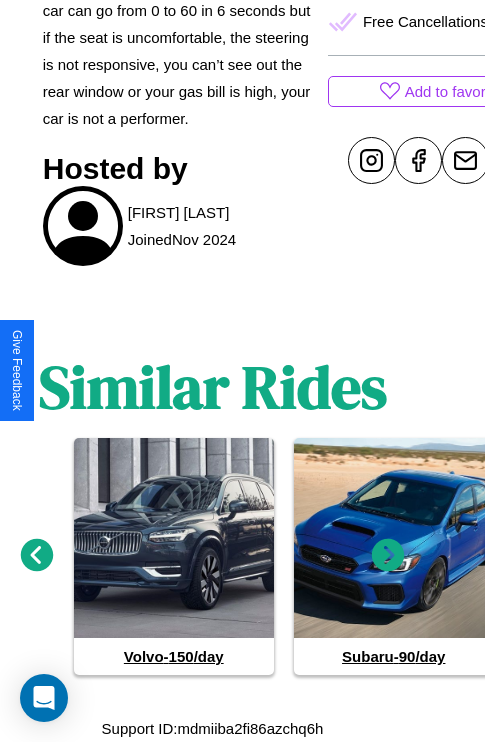 click 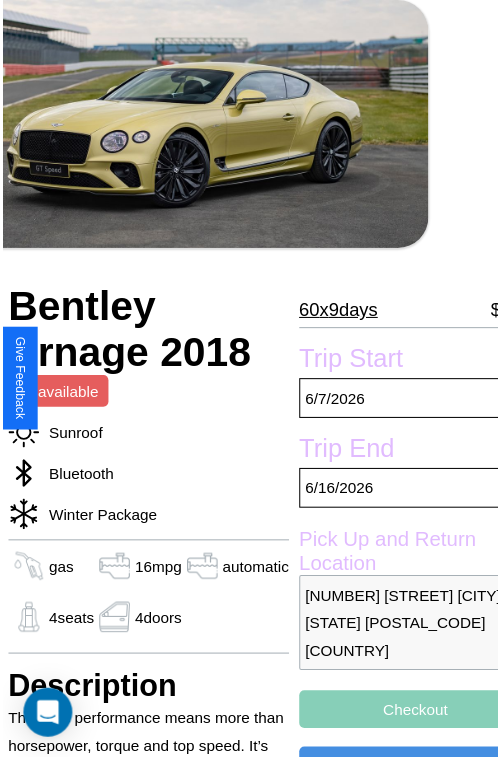 scroll, scrollTop: 100, scrollLeft: 84, axis: both 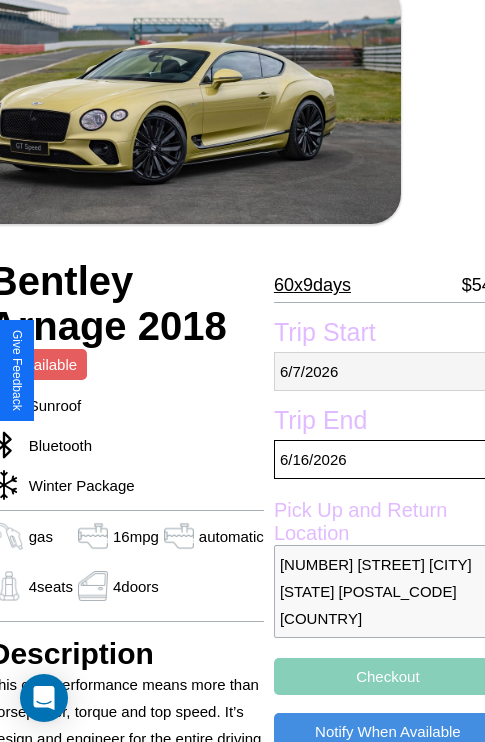 click on "[DATE]" at bounding box center (388, 371) 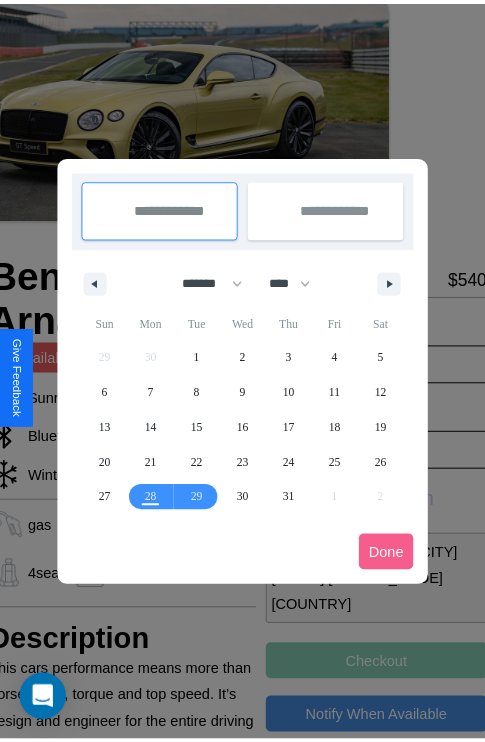 scroll, scrollTop: 0, scrollLeft: 84, axis: horizontal 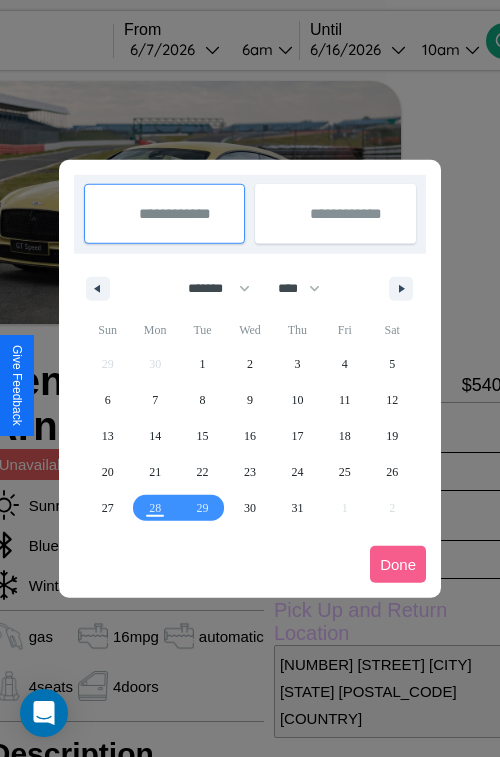 click at bounding box center (250, 378) 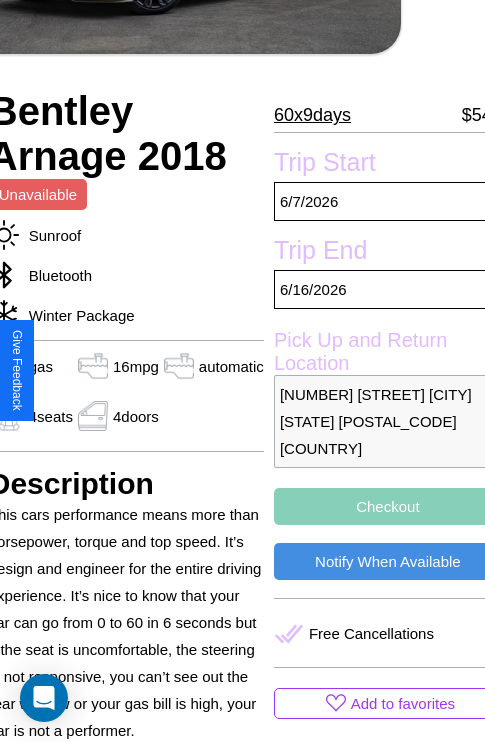 scroll, scrollTop: 320, scrollLeft: 84, axis: both 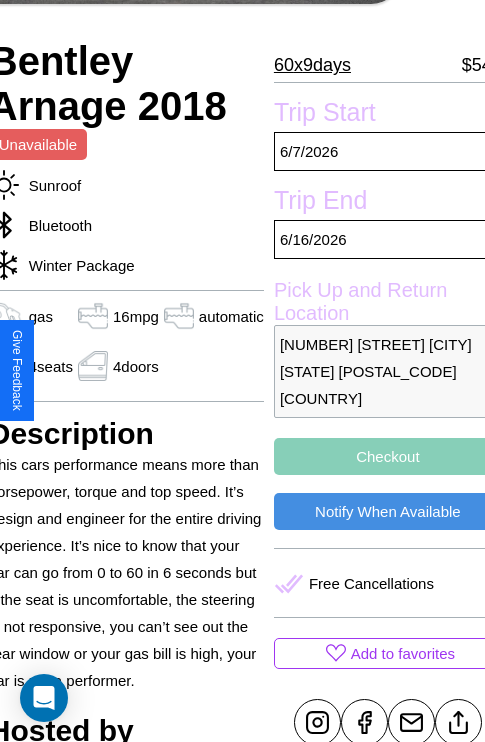 click on "[NUMBER] [STREET]  [CITY] [STATE] [POSTAL_CODE] [COUNTRY]" at bounding box center (388, 371) 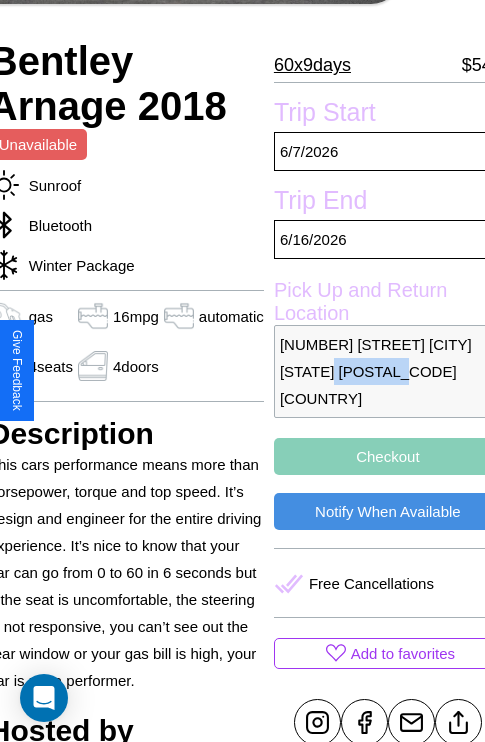 click on "[NUMBER] [STREET]  [CITY] [STATE] [POSTAL_CODE] [COUNTRY]" at bounding box center [388, 371] 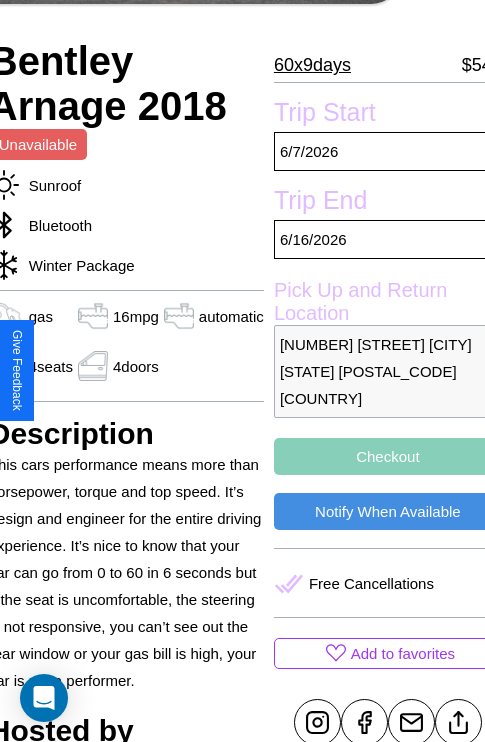 click on "516 School Street  Perth Western Australia 91486 Australia" at bounding box center [388, 371] 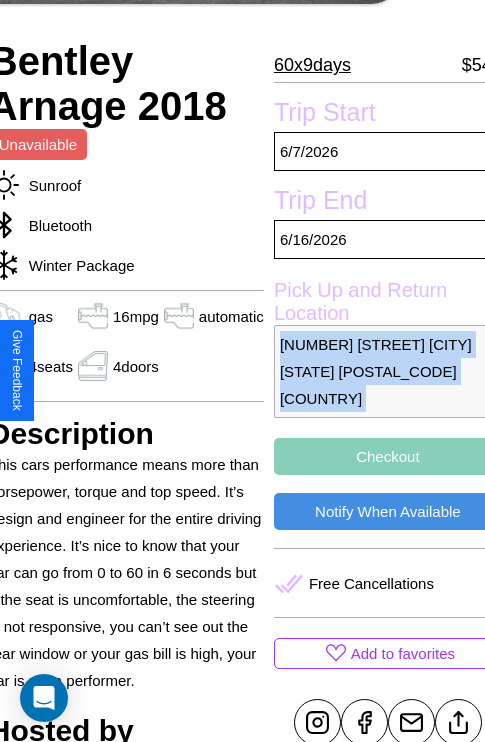 click on "516 School Street  Perth Western Australia 91486 Australia" at bounding box center [388, 371] 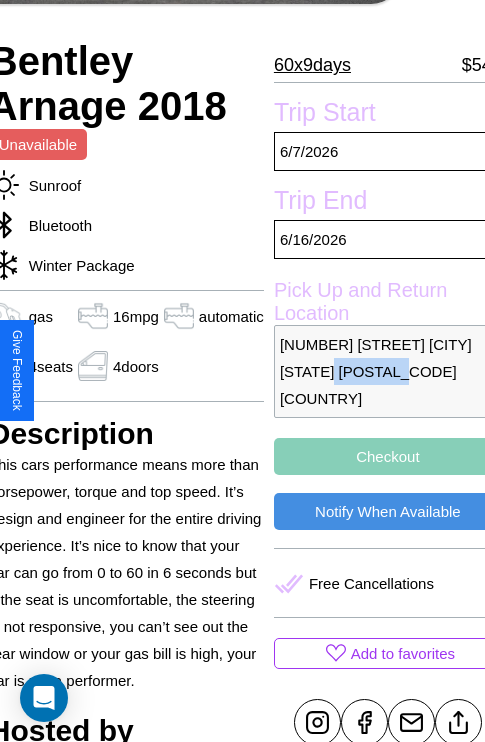 click on "[NUMBER] [STREET]  [CITY] [STATE] [POSTAL_CODE] [COUNTRY]" at bounding box center [388, 371] 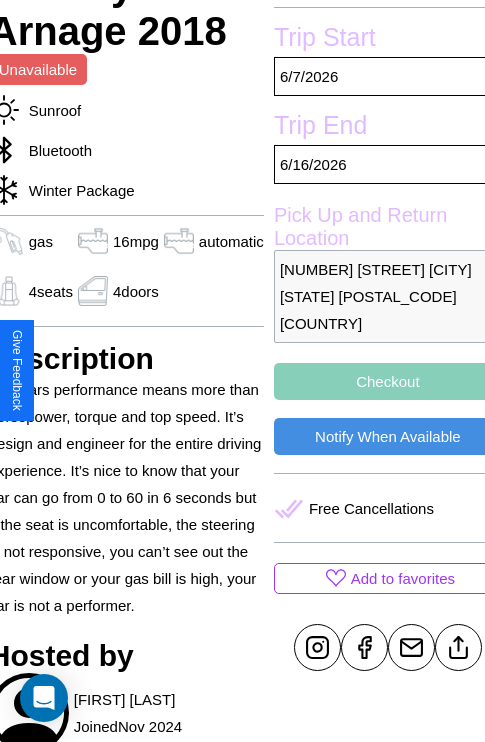 scroll, scrollTop: 405, scrollLeft: 84, axis: both 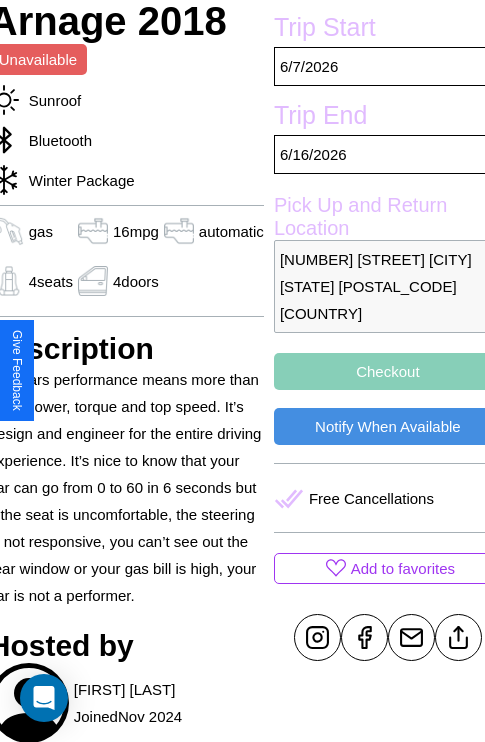 click on "Checkout" at bounding box center (388, 371) 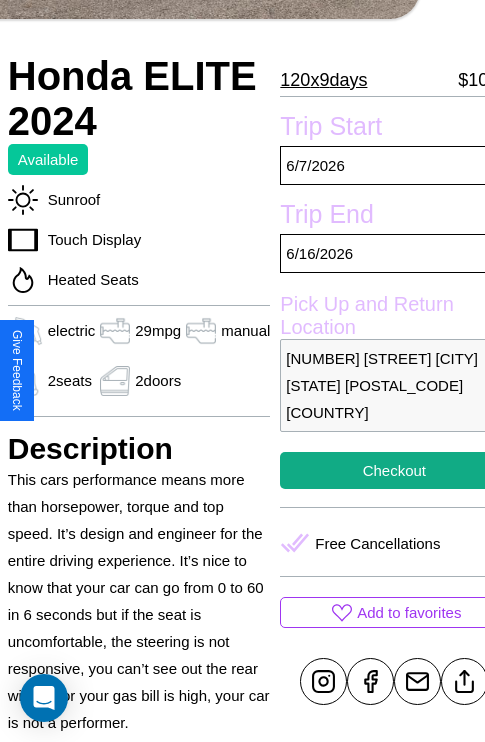 scroll, scrollTop: 525, scrollLeft: 80, axis: both 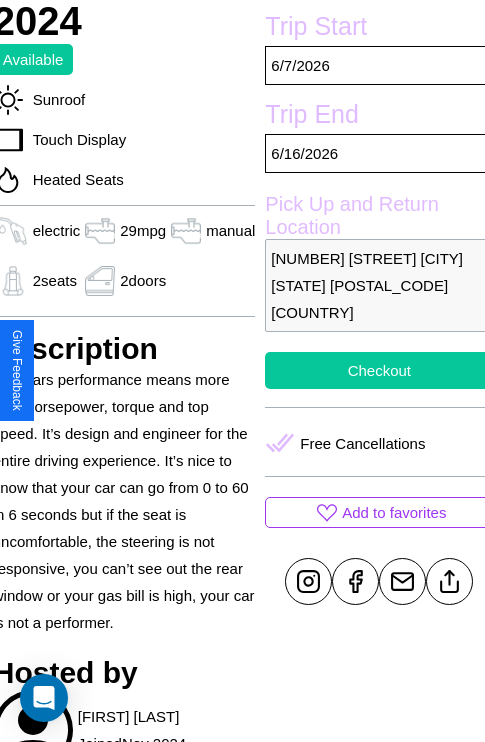 click on "Checkout" at bounding box center [379, 370] 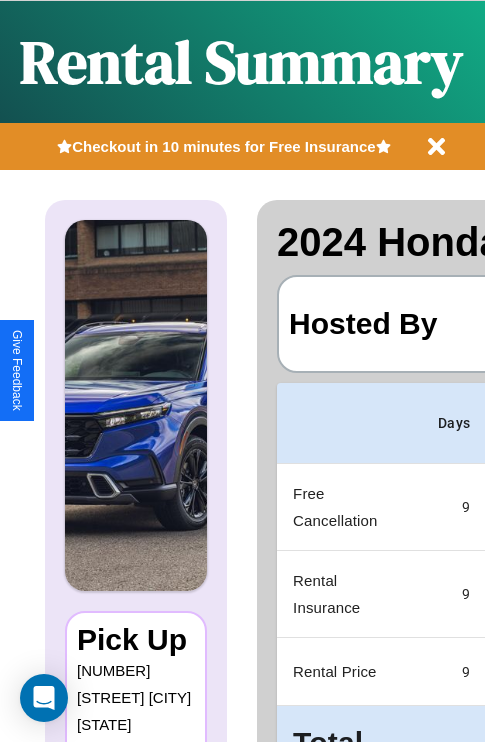scroll, scrollTop: 0, scrollLeft: 378, axis: horizontal 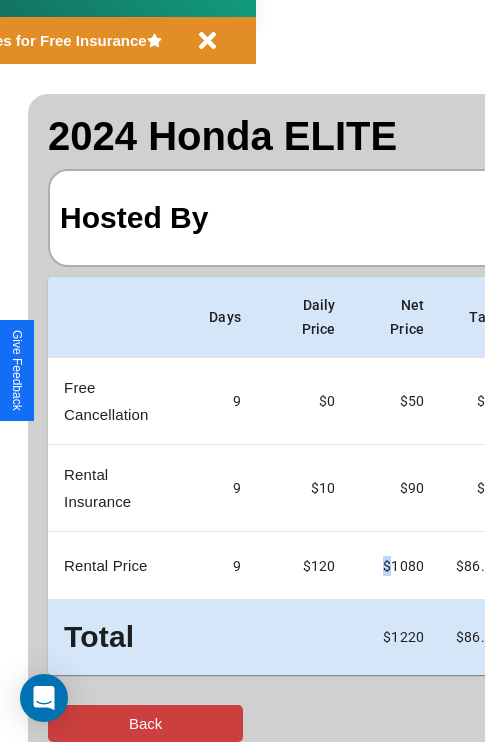click on "Back" at bounding box center (145, 723) 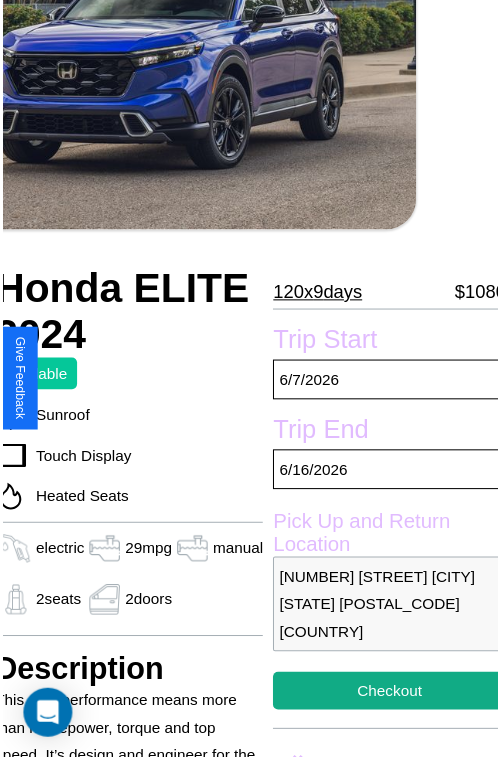 scroll, scrollTop: 220, scrollLeft: 80, axis: both 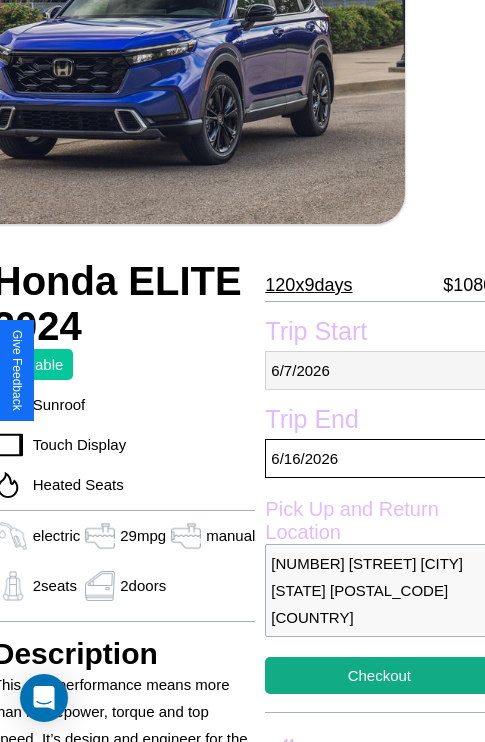 click on "[DATE]" at bounding box center [379, 370] 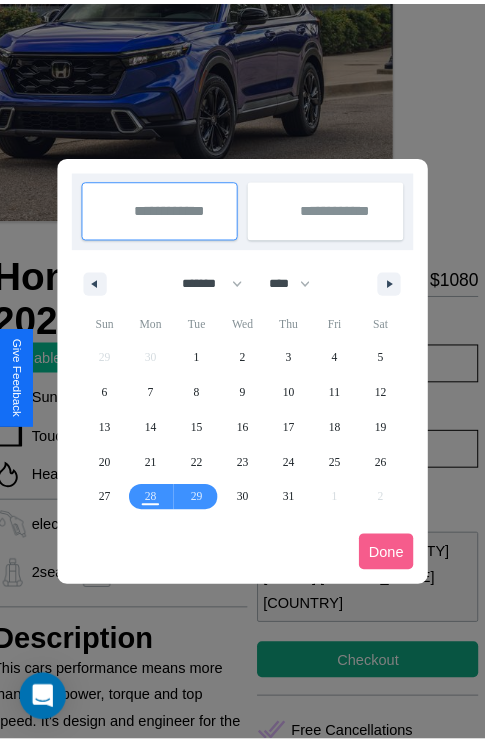 scroll, scrollTop: 0, scrollLeft: 80, axis: horizontal 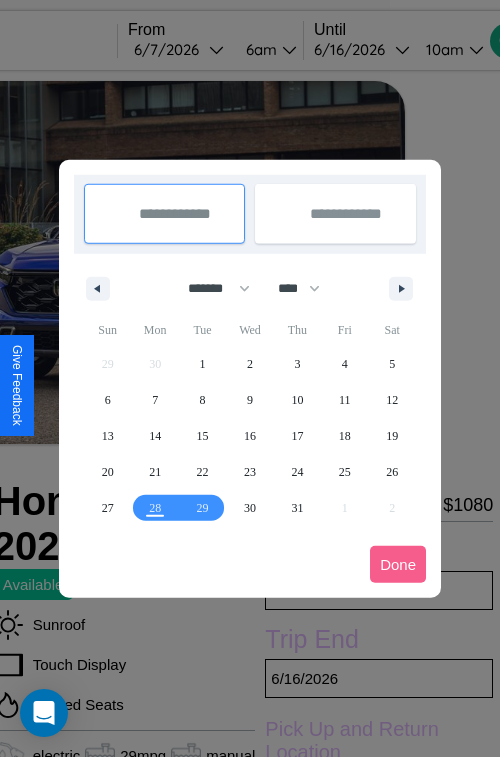 click at bounding box center (250, 378) 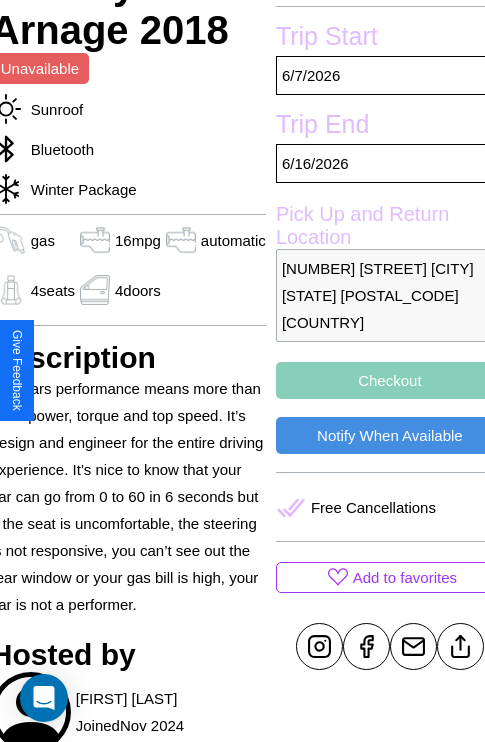 scroll, scrollTop: 405, scrollLeft: 84, axis: both 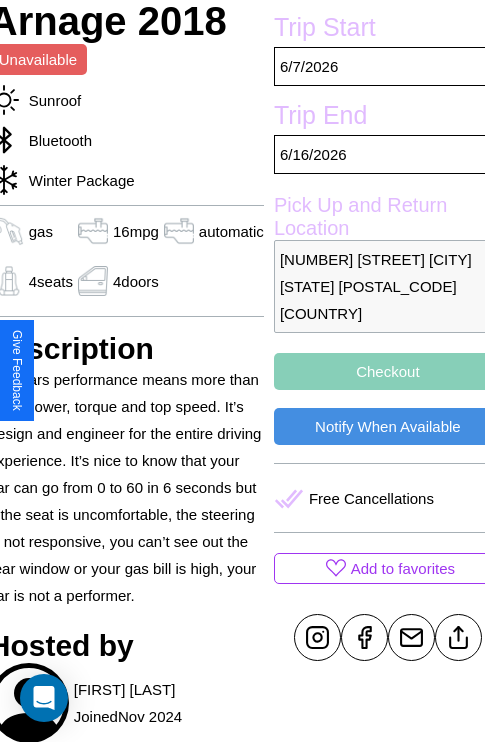 click on "Checkout" at bounding box center [388, 371] 